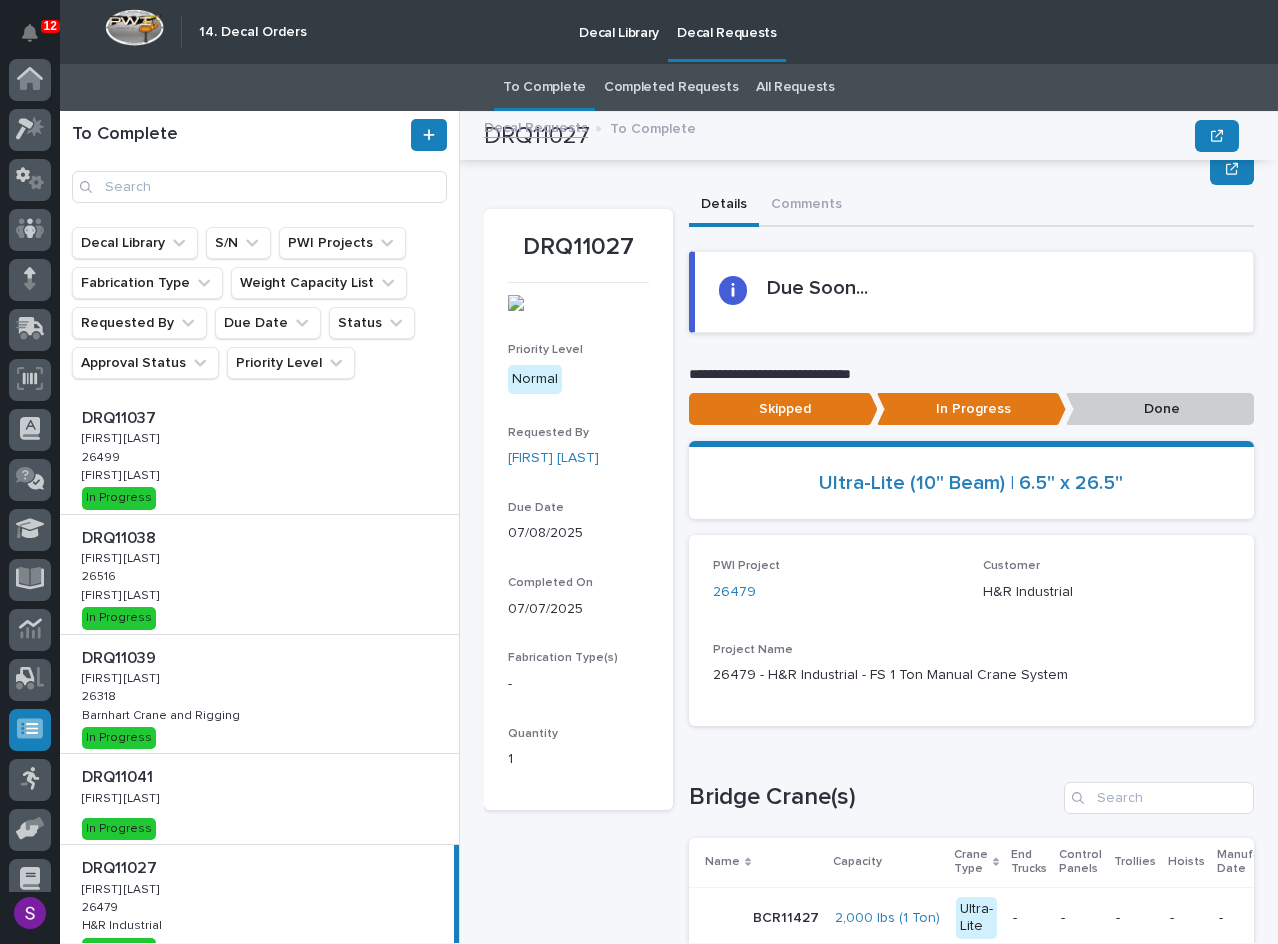 scroll, scrollTop: 0, scrollLeft: 0, axis: both 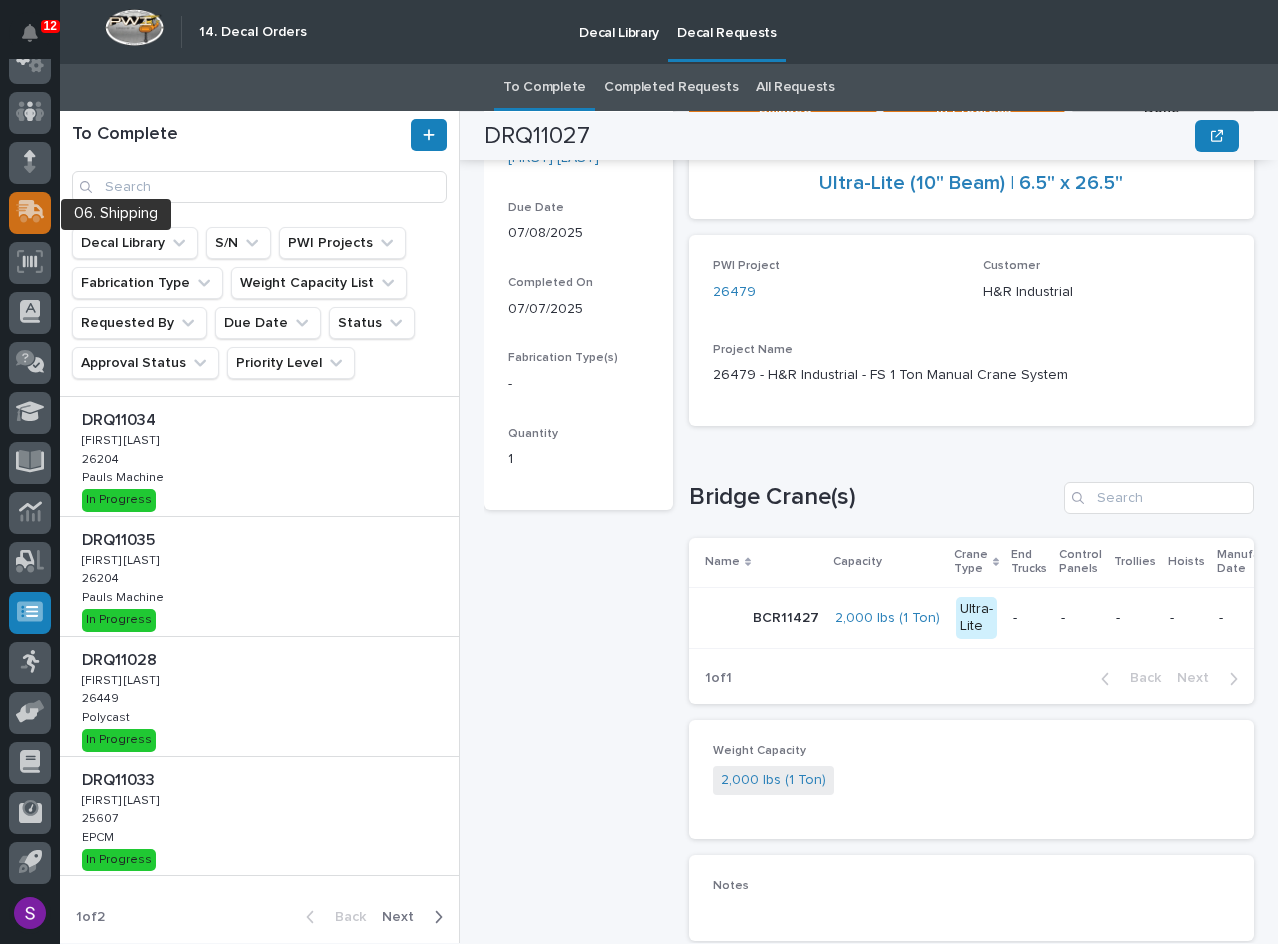 click at bounding box center [30, 211] 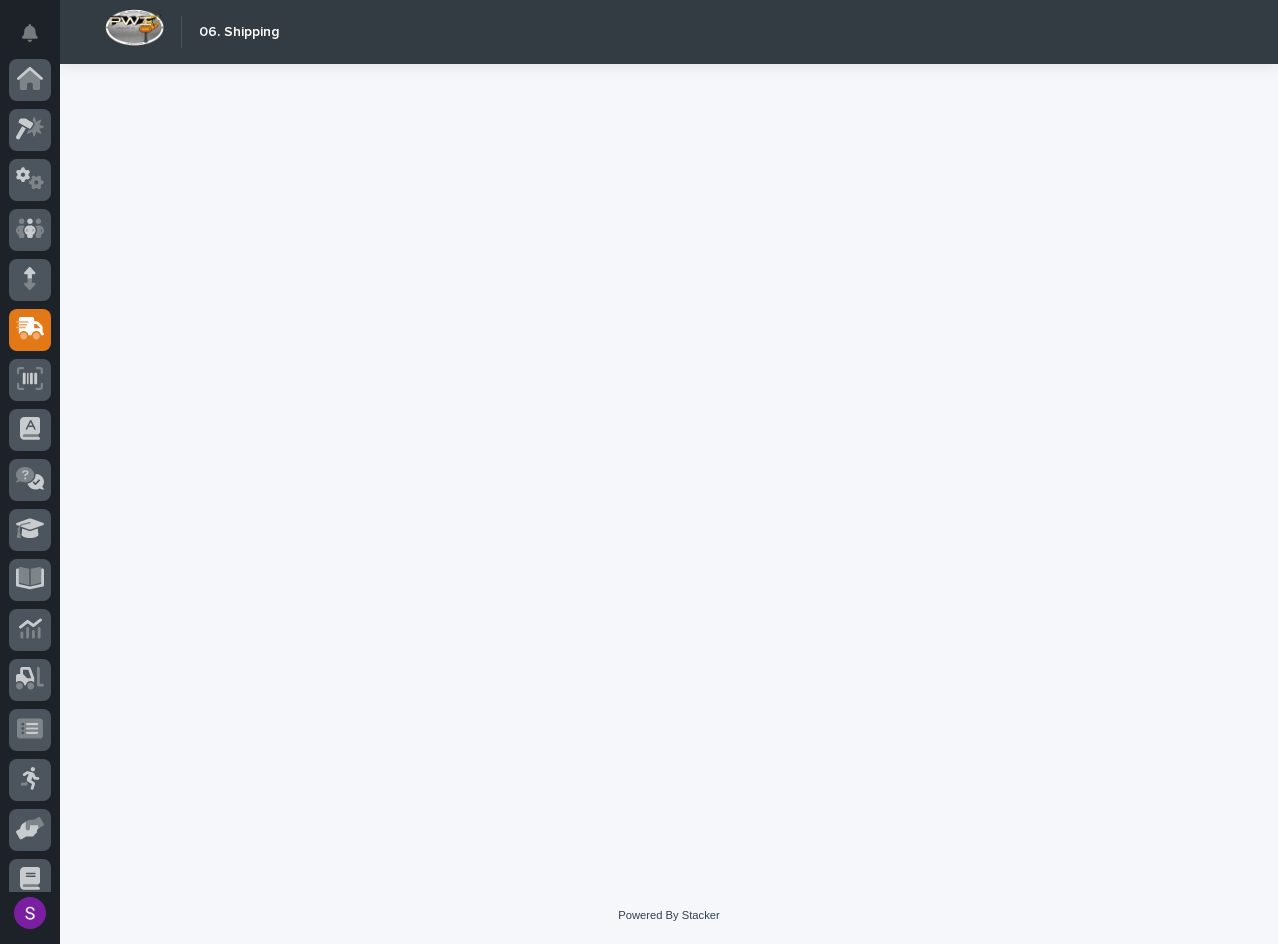 scroll, scrollTop: 117, scrollLeft: 0, axis: vertical 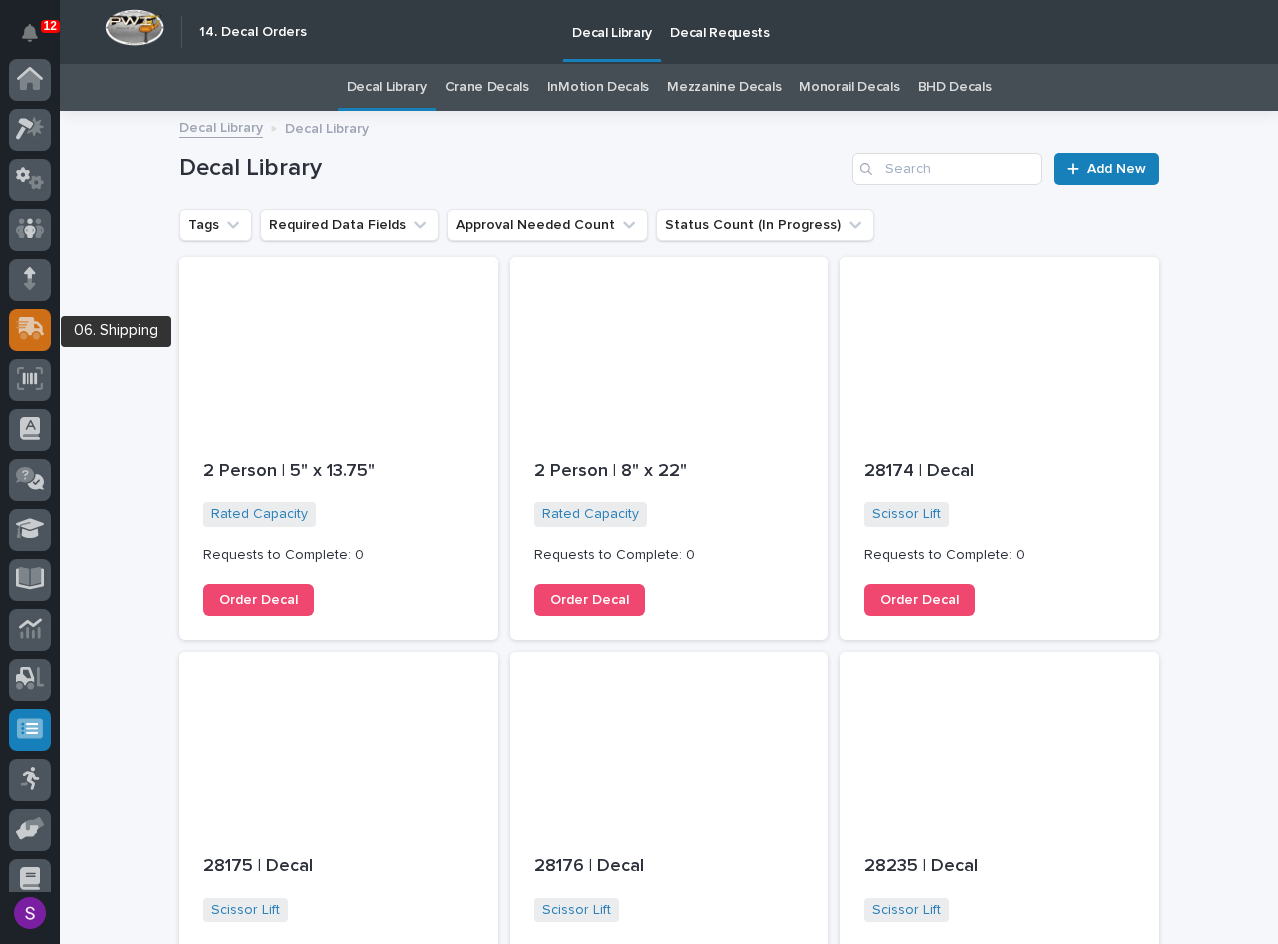 click at bounding box center (30, 328) 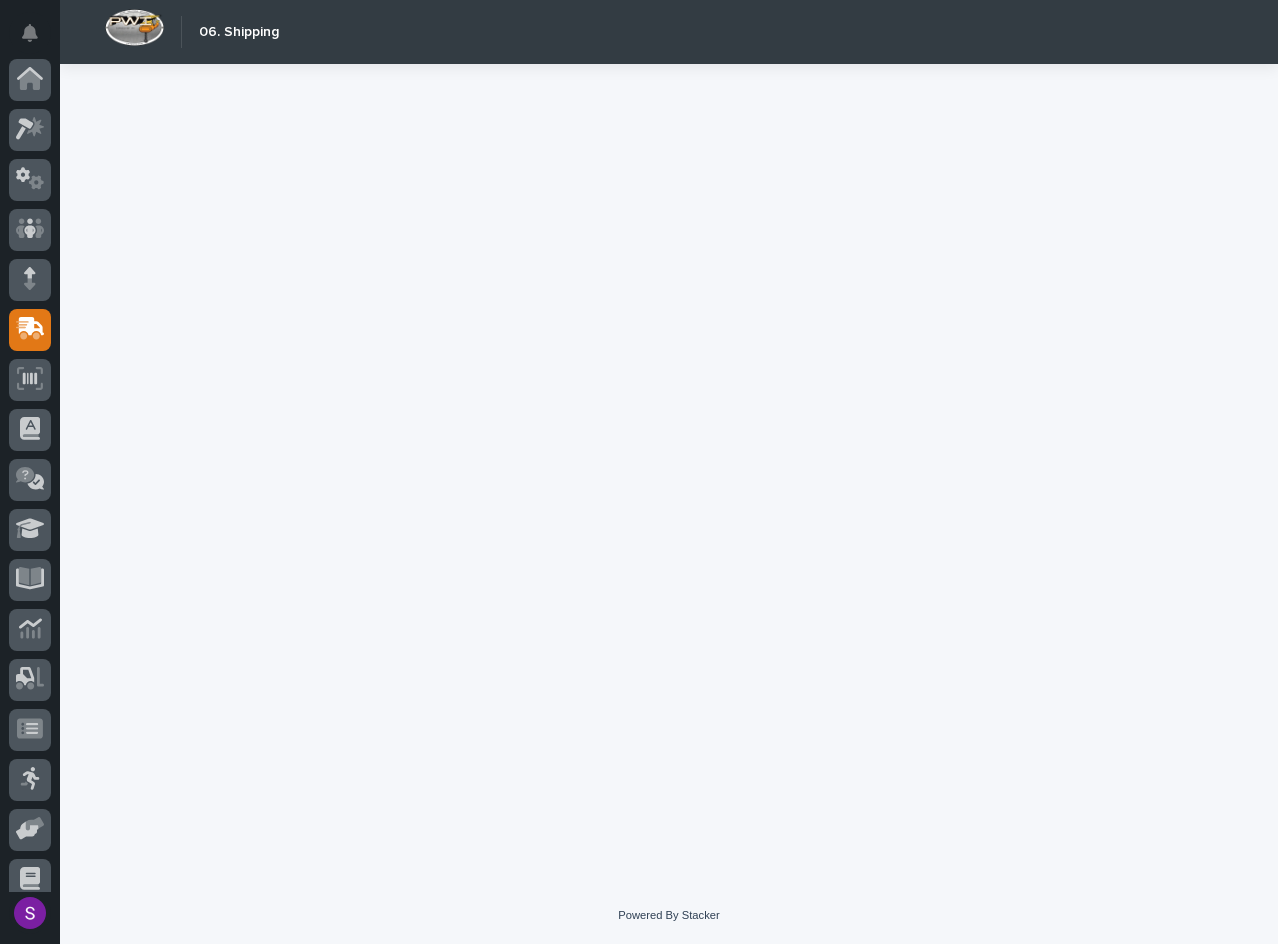 scroll, scrollTop: 117, scrollLeft: 0, axis: vertical 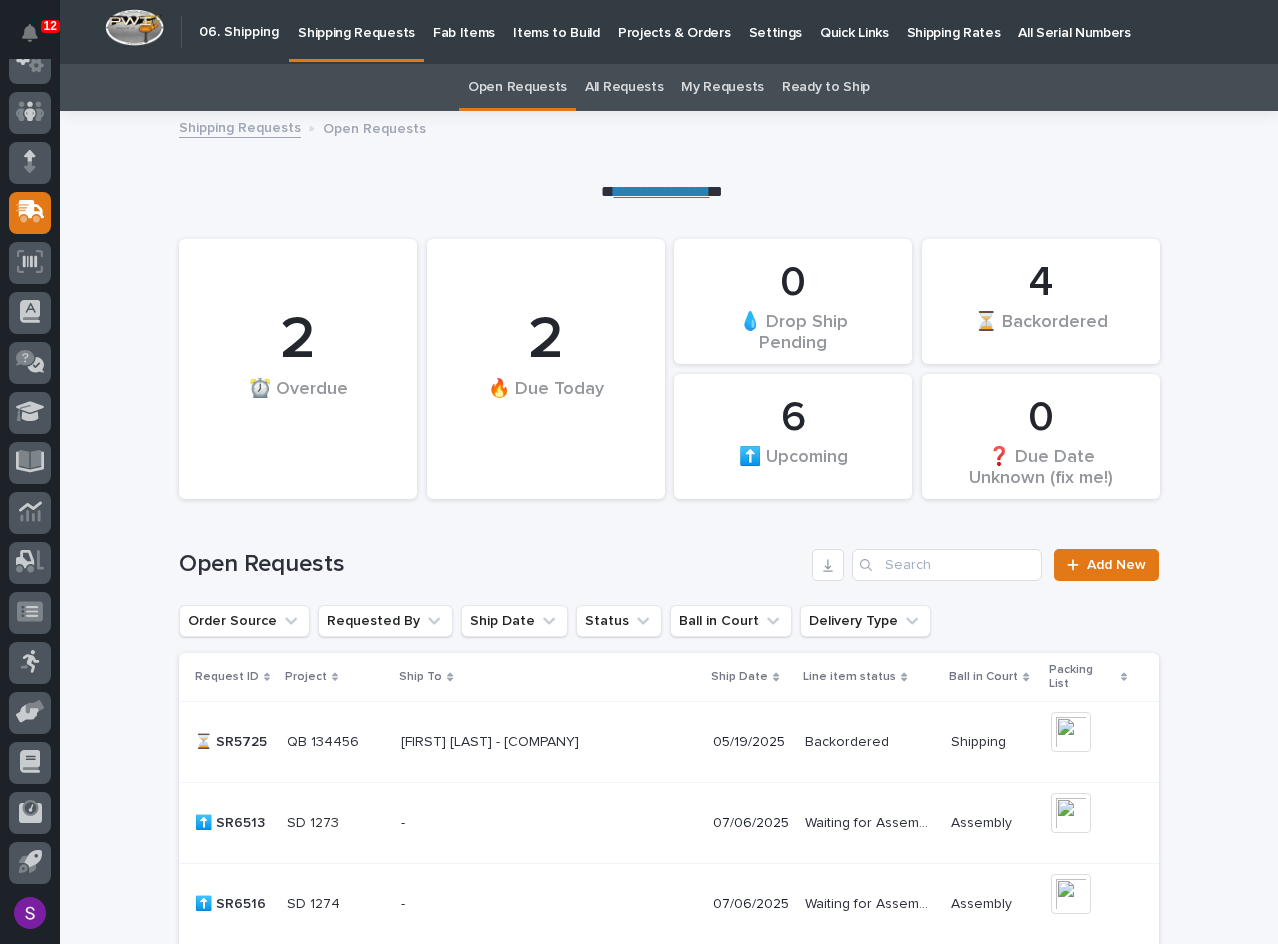 click on "Quick Links" at bounding box center [854, 21] 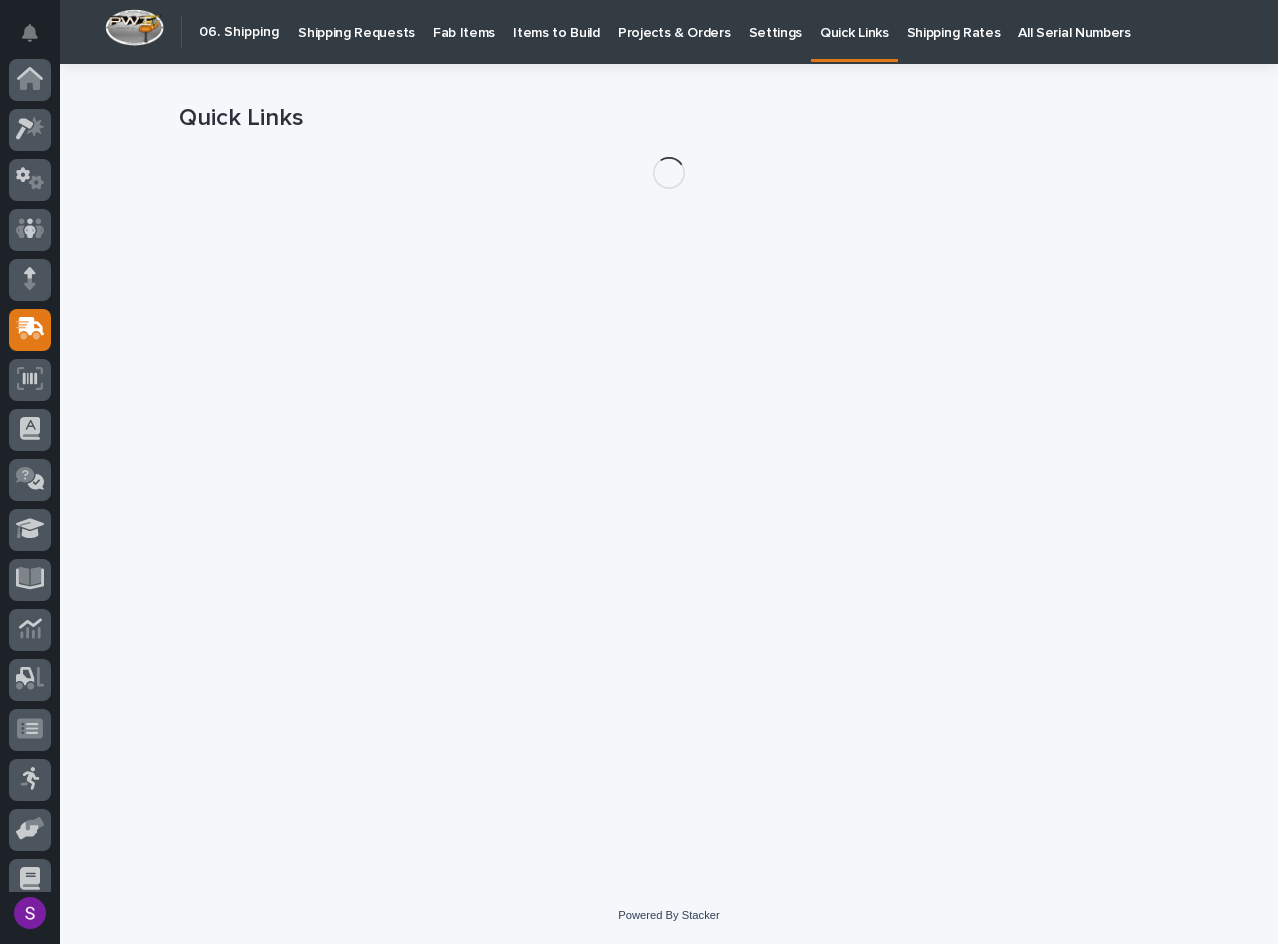 scroll, scrollTop: 117, scrollLeft: 0, axis: vertical 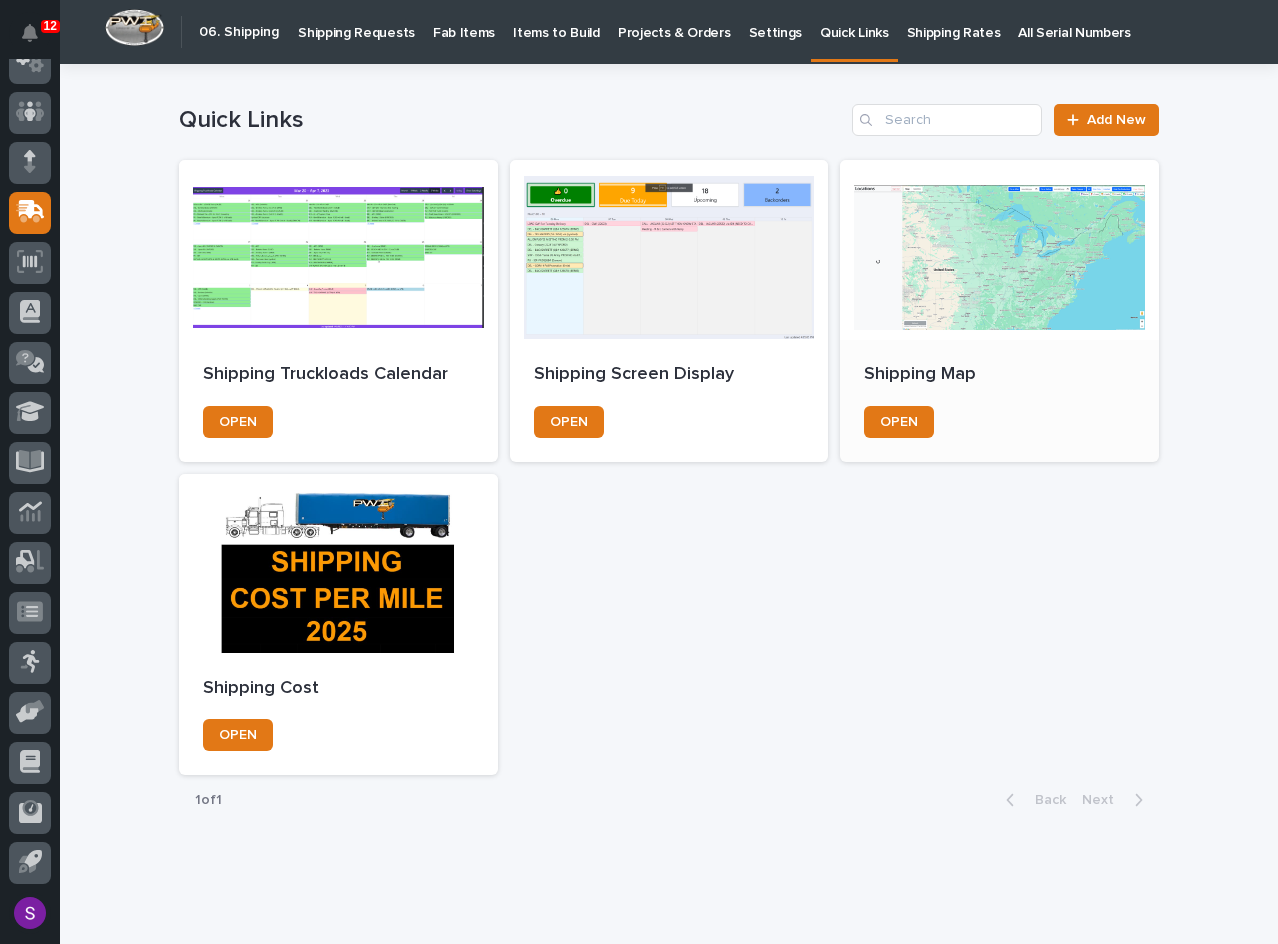 click at bounding box center (999, 250) 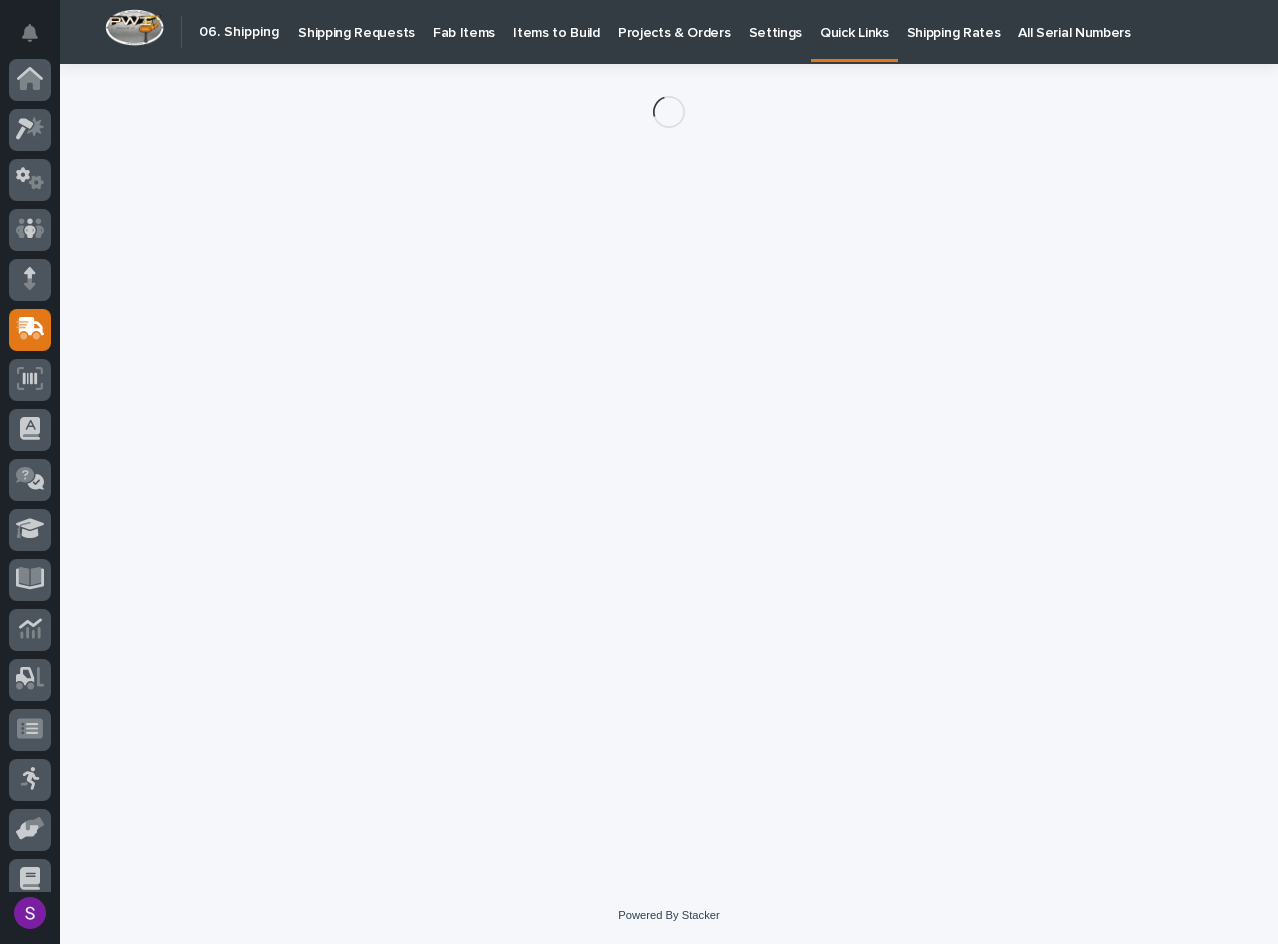 scroll, scrollTop: 117, scrollLeft: 0, axis: vertical 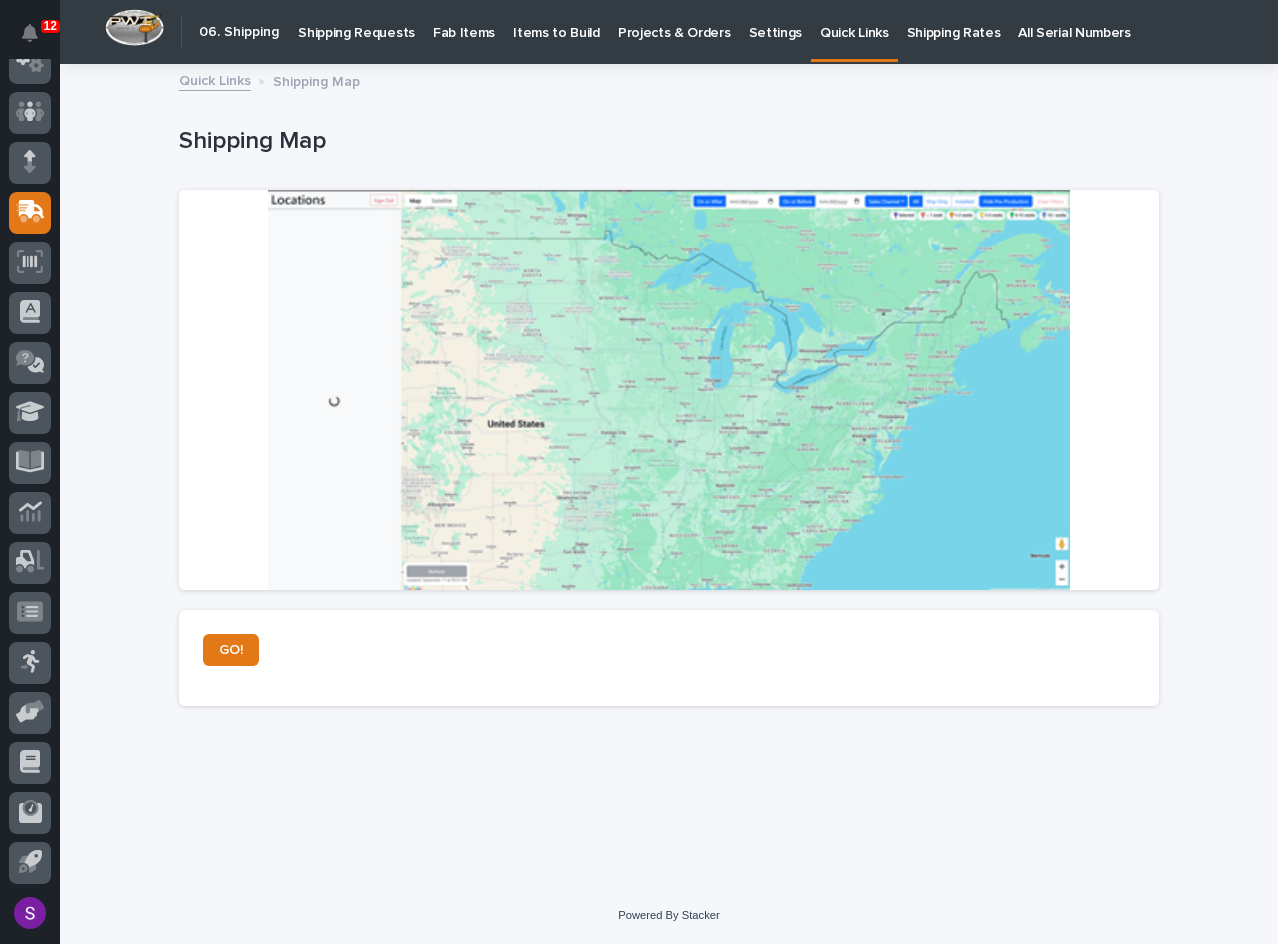 click at bounding box center [669, 390] 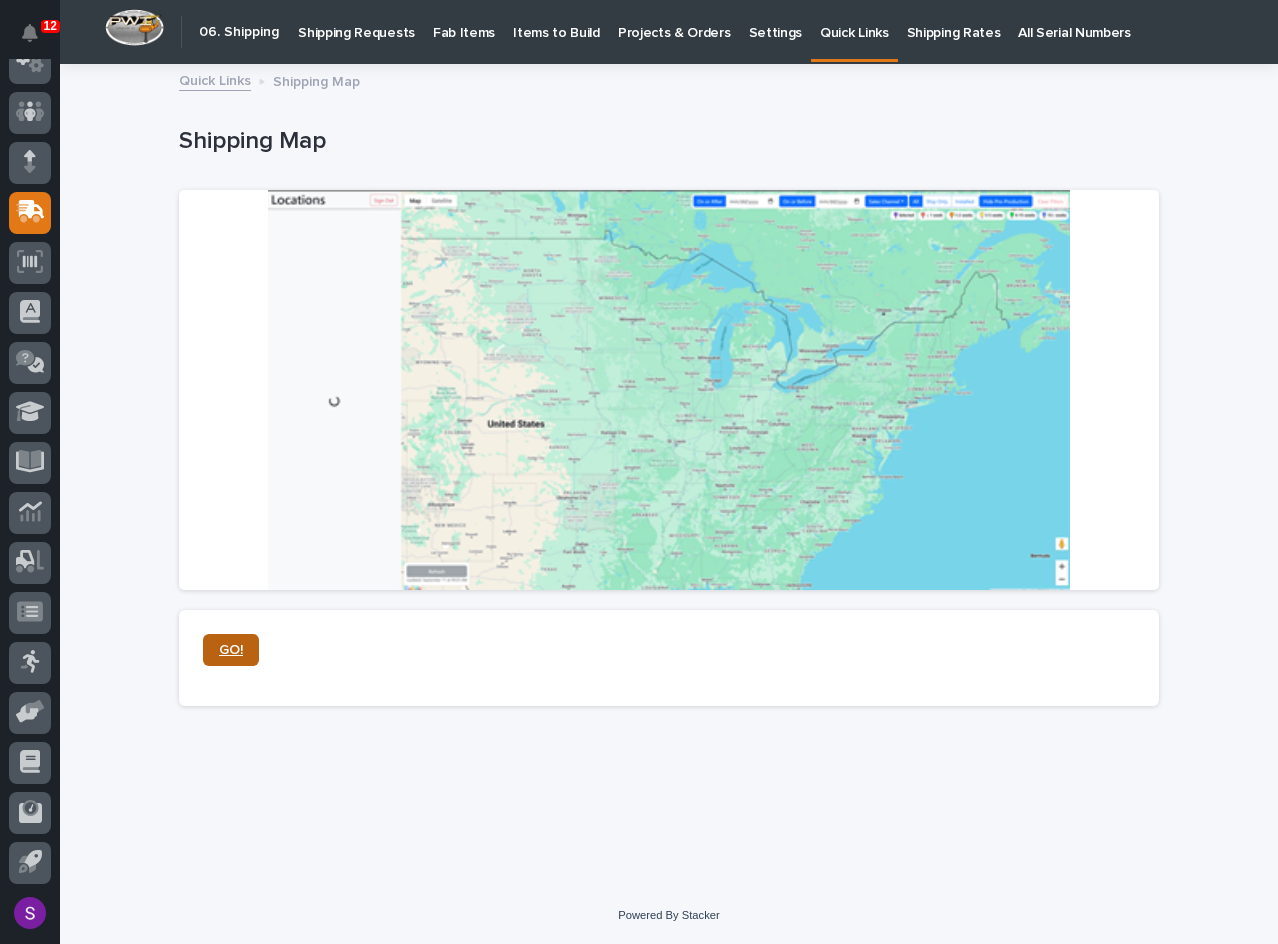 click on "GO!" at bounding box center (231, 650) 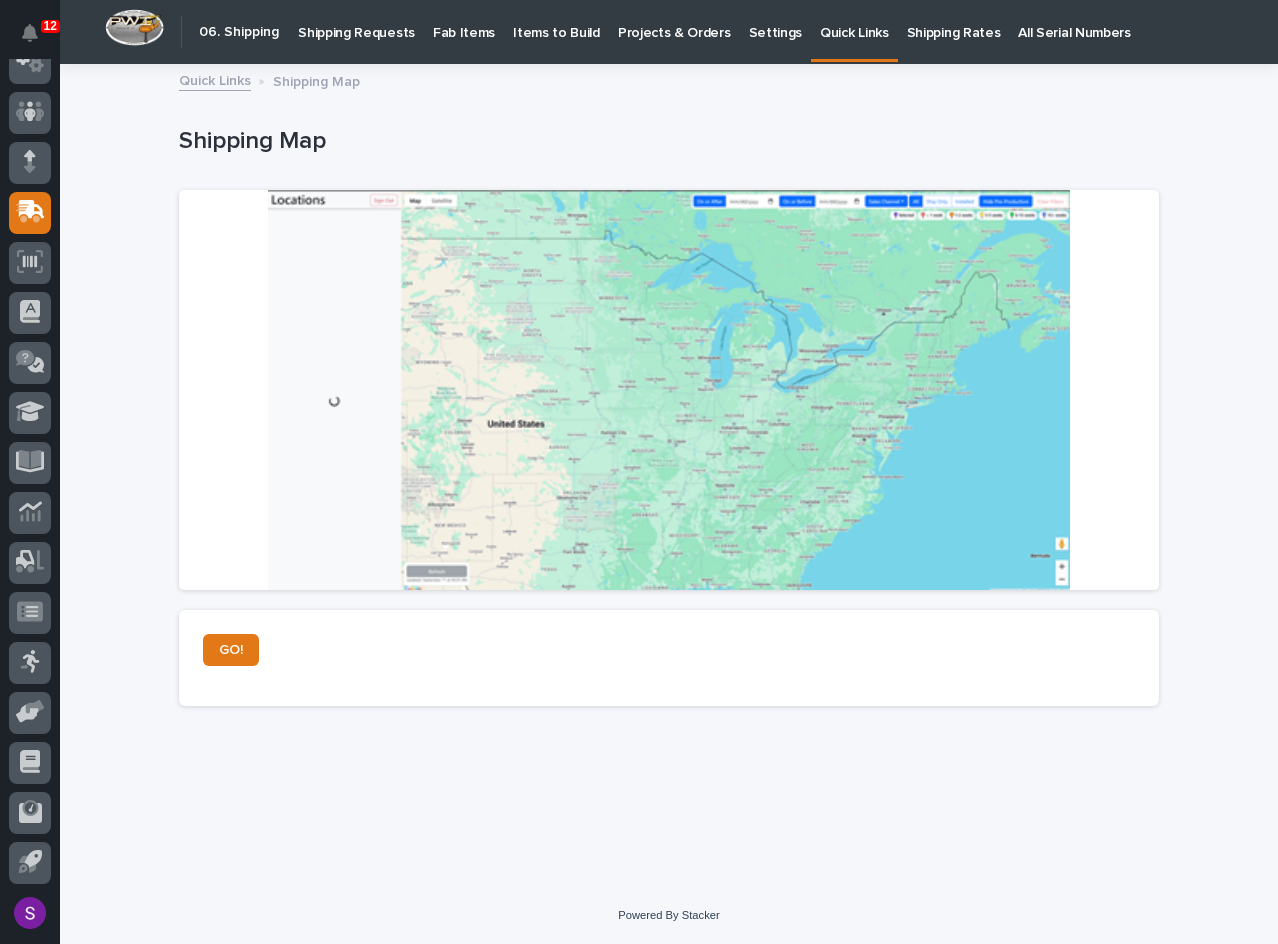 click on "Fab Items" at bounding box center (464, 21) 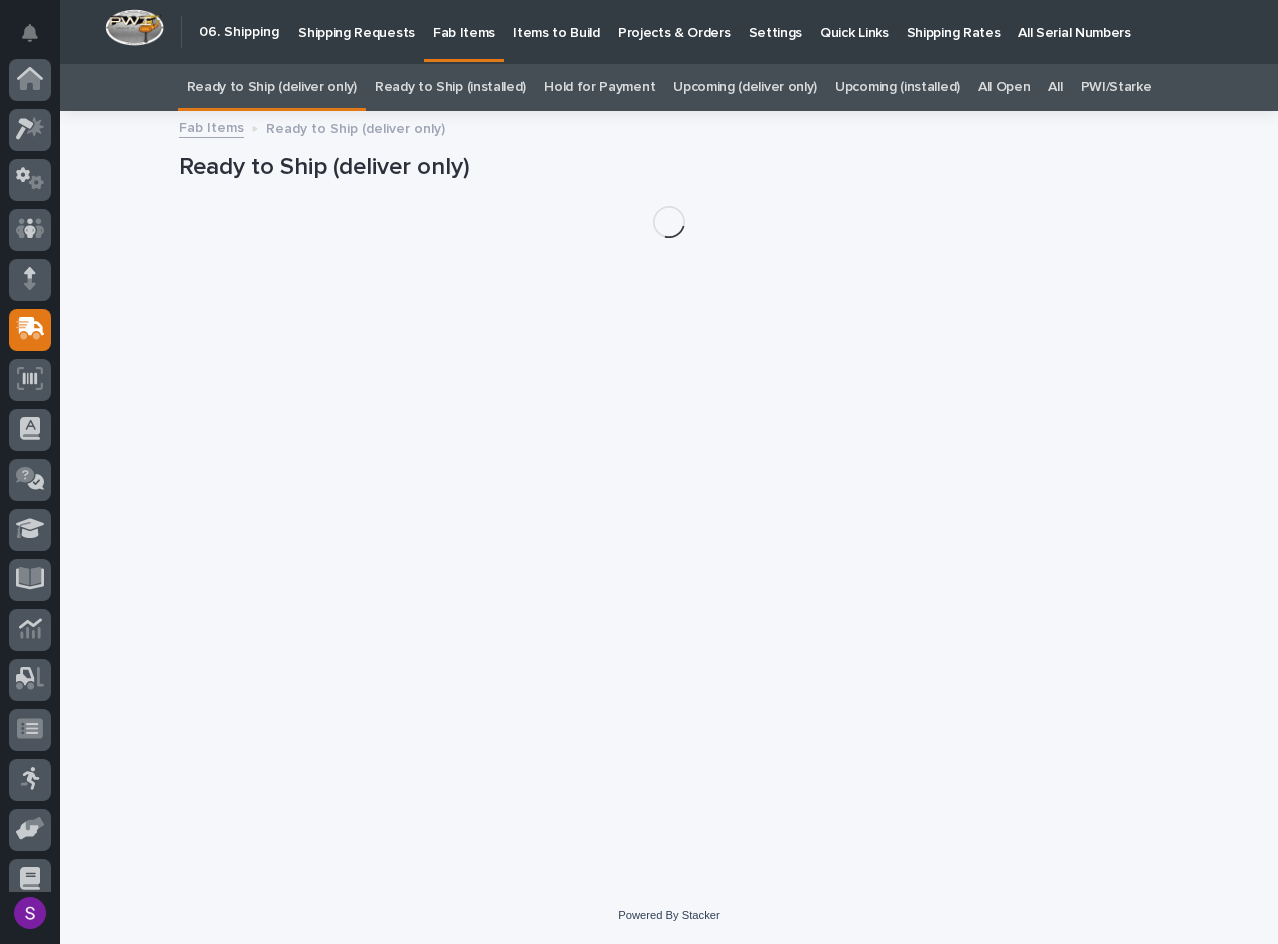 scroll, scrollTop: 117, scrollLeft: 0, axis: vertical 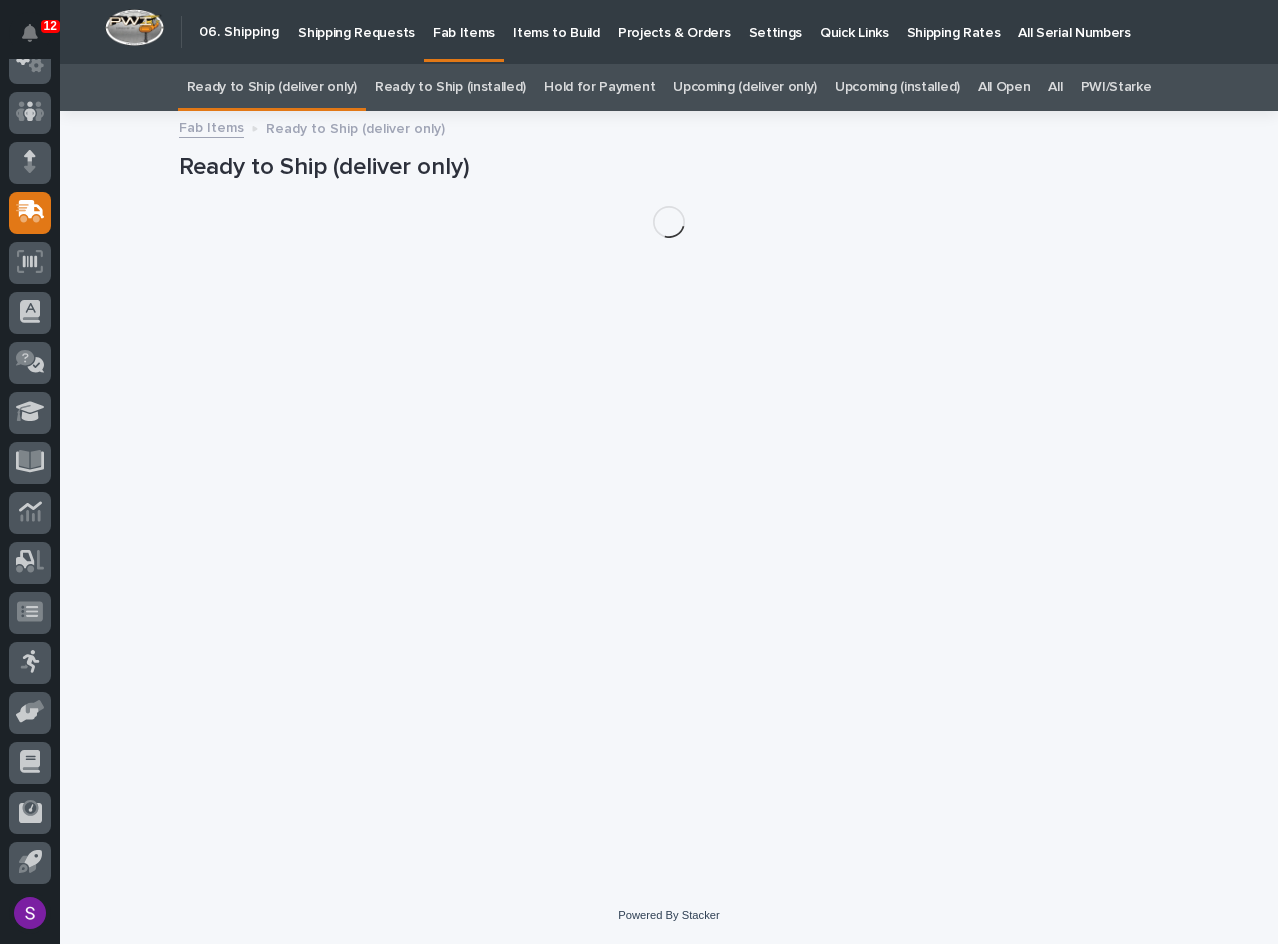 click on "All" at bounding box center [1055, 87] 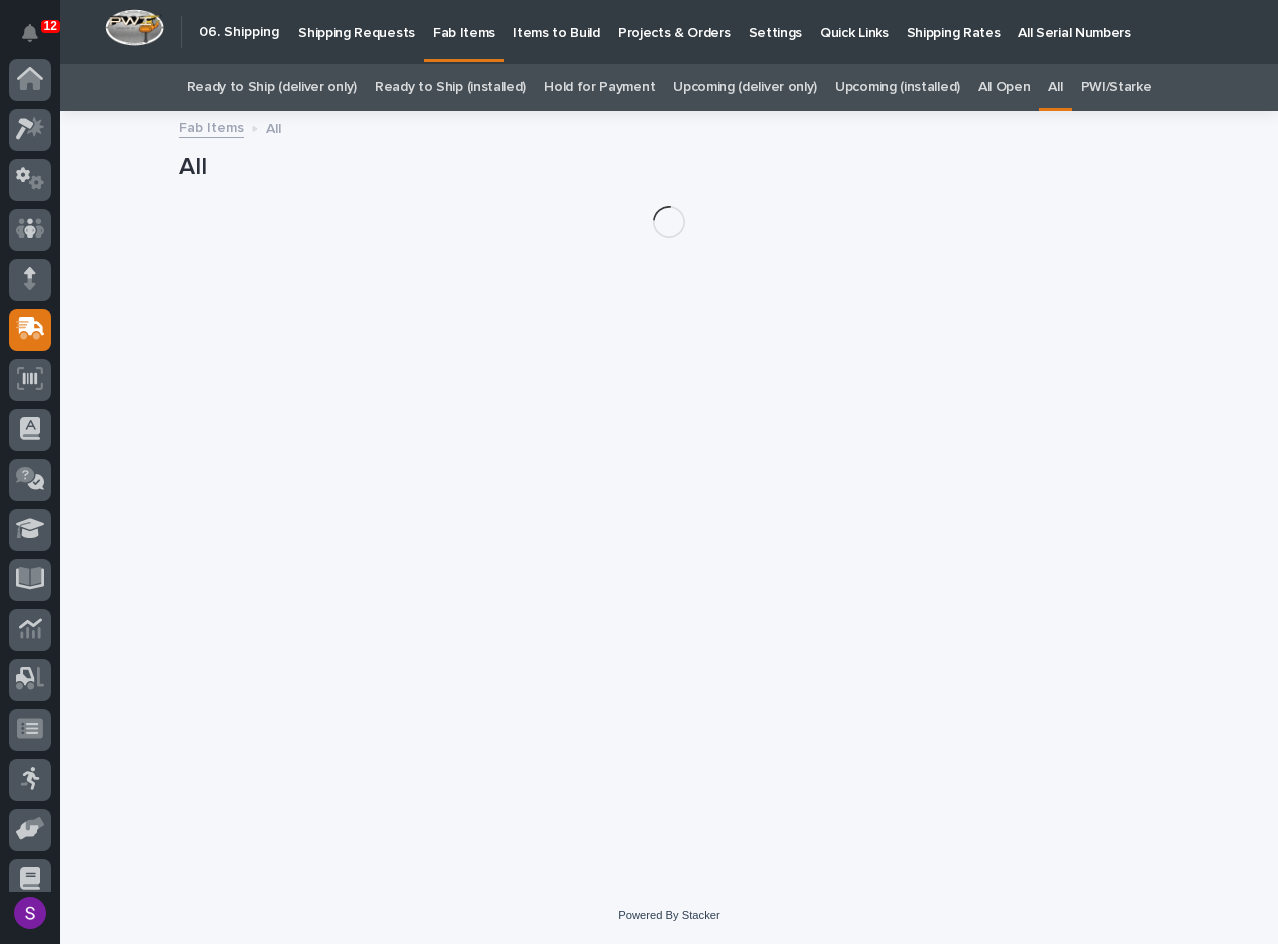 scroll, scrollTop: 117, scrollLeft: 0, axis: vertical 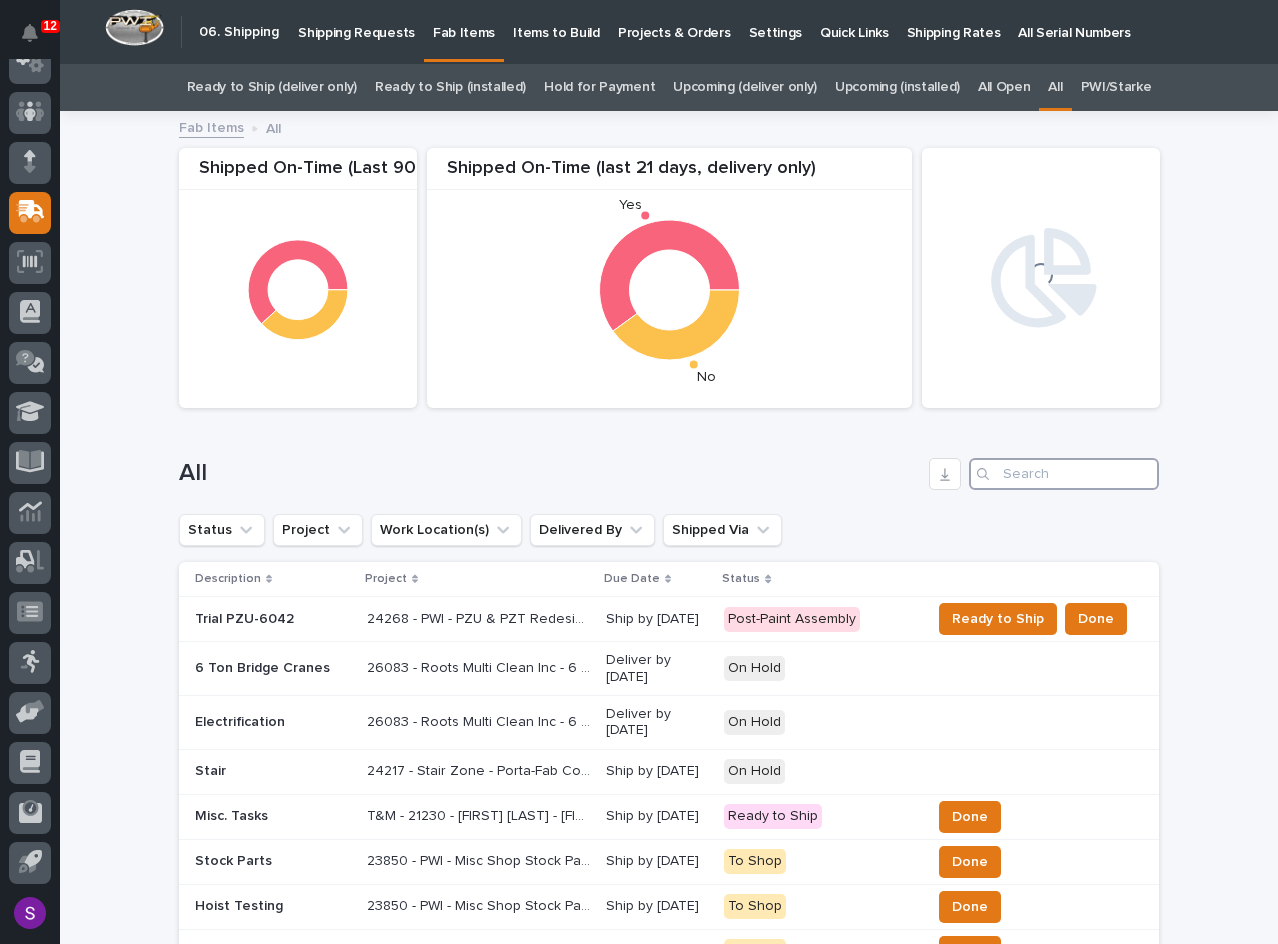 click at bounding box center [1064, 474] 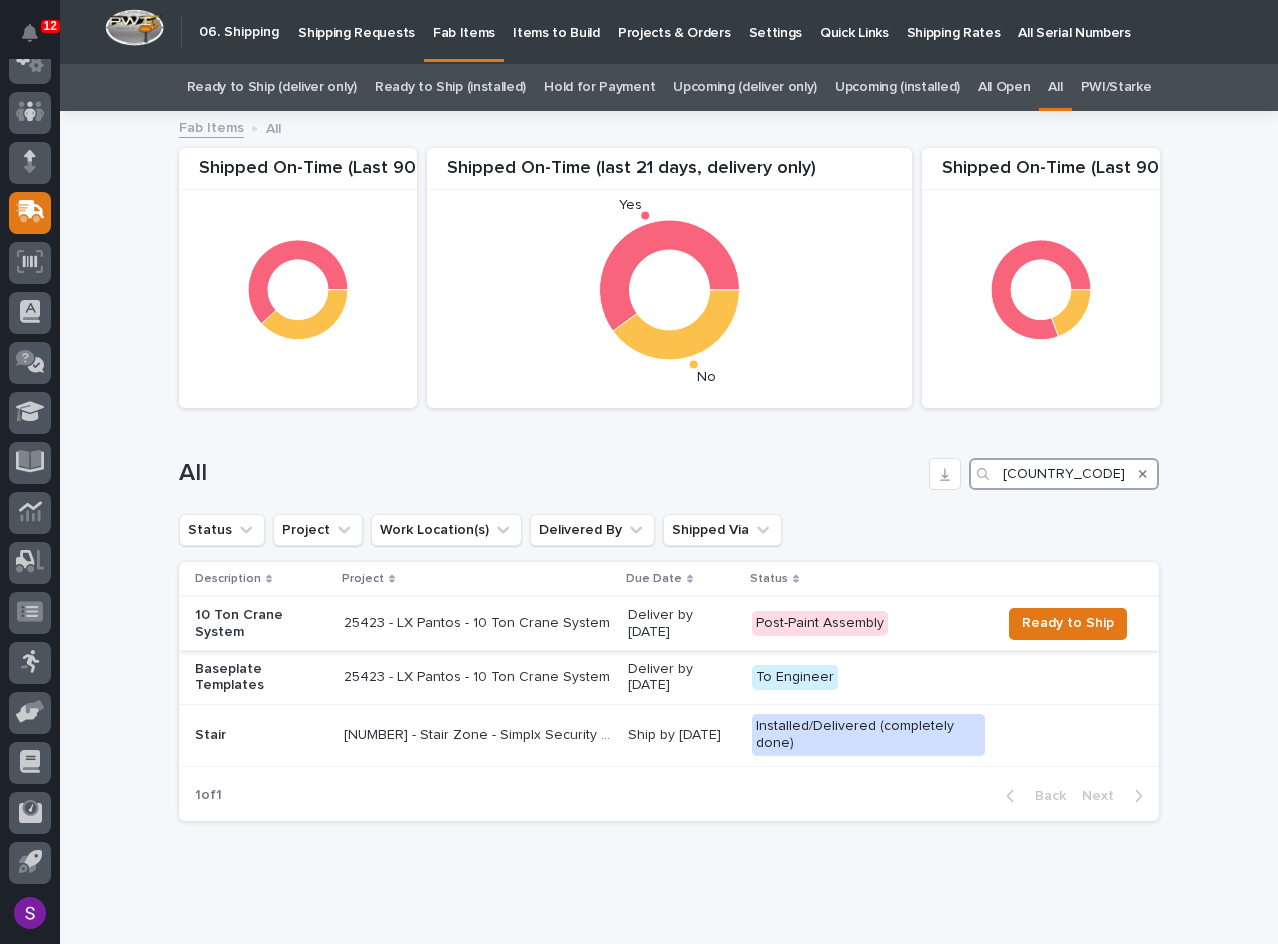 type on "lx" 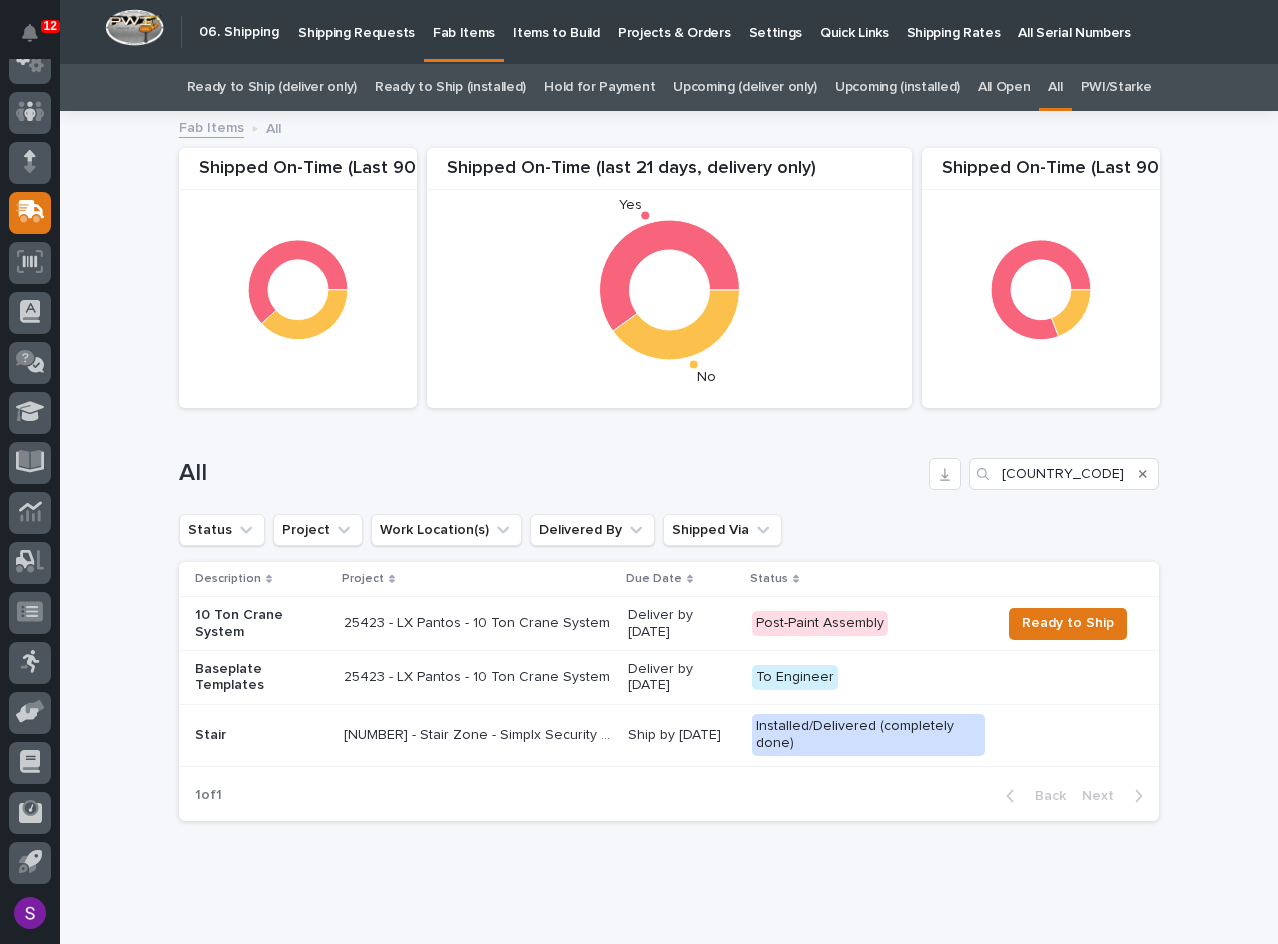 click on "25423 - LX Pantos - 10 Ton Crane System" at bounding box center [479, 621] 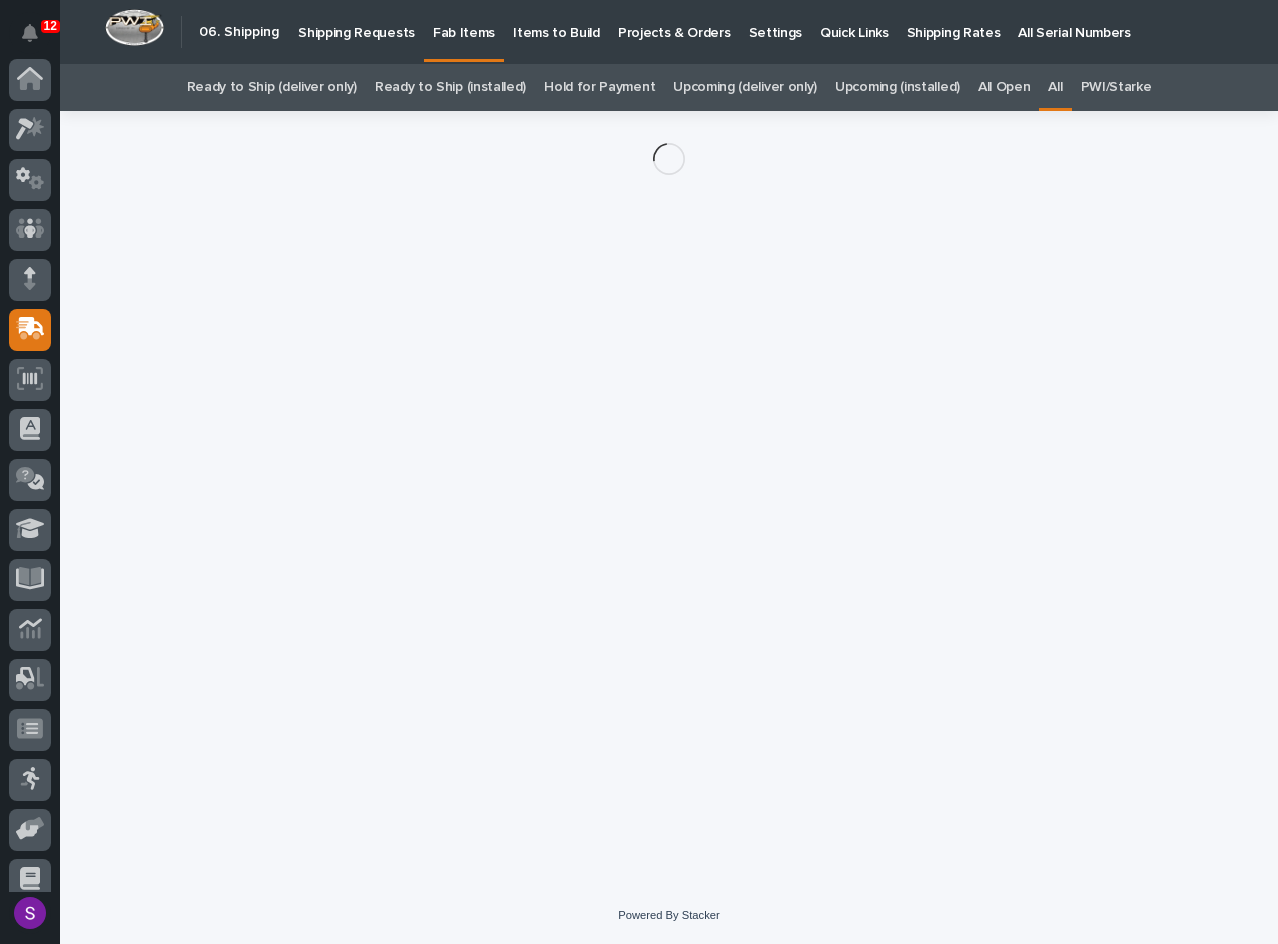 scroll, scrollTop: 117, scrollLeft: 0, axis: vertical 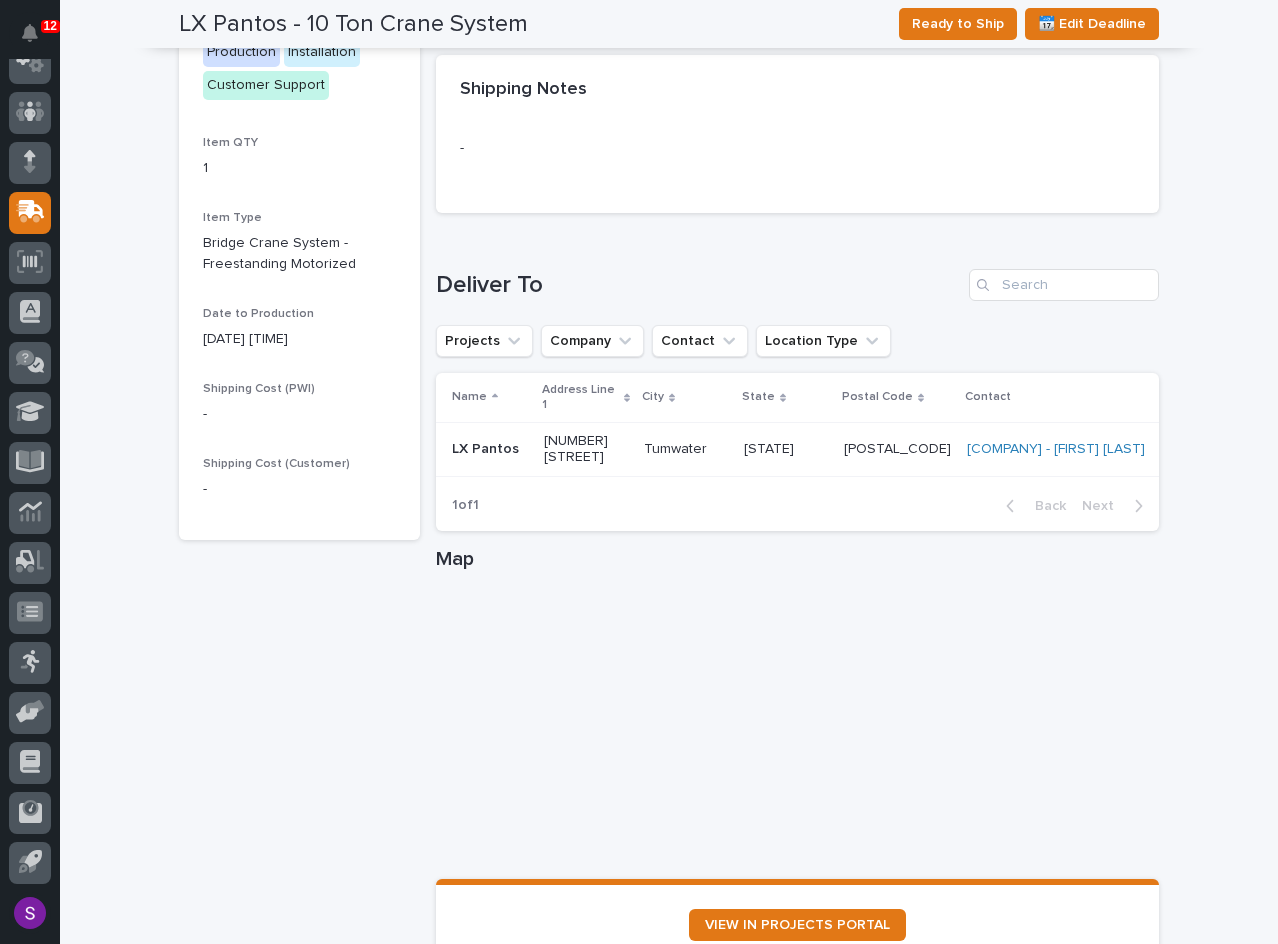 click on "Tumwater" at bounding box center [677, 447] 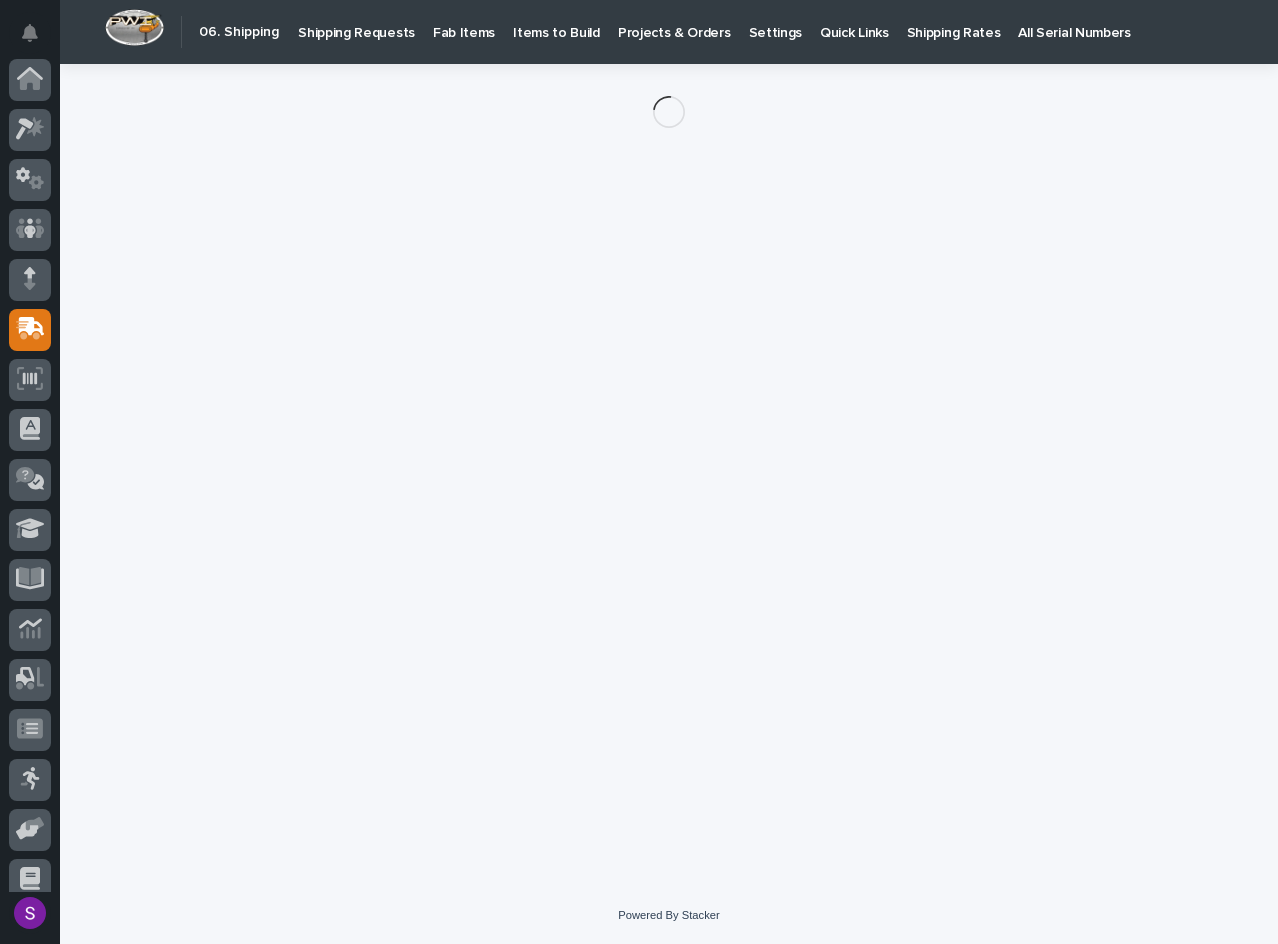 scroll, scrollTop: 117, scrollLeft: 0, axis: vertical 